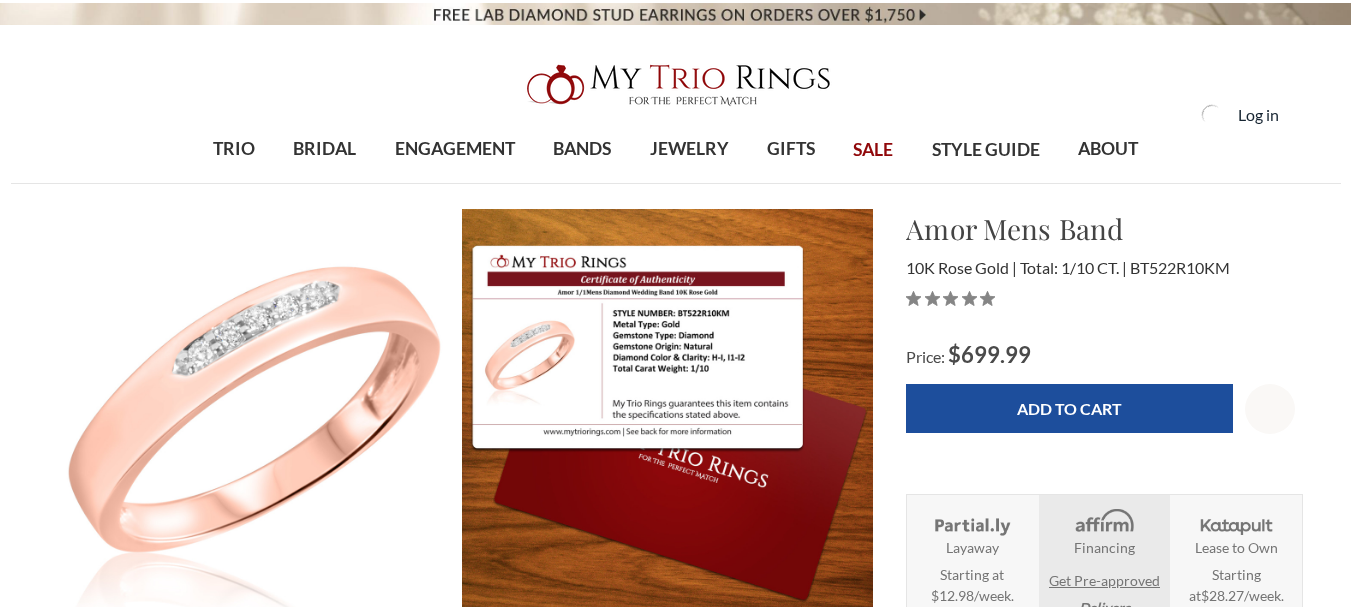 scroll, scrollTop: 0, scrollLeft: 0, axis: both 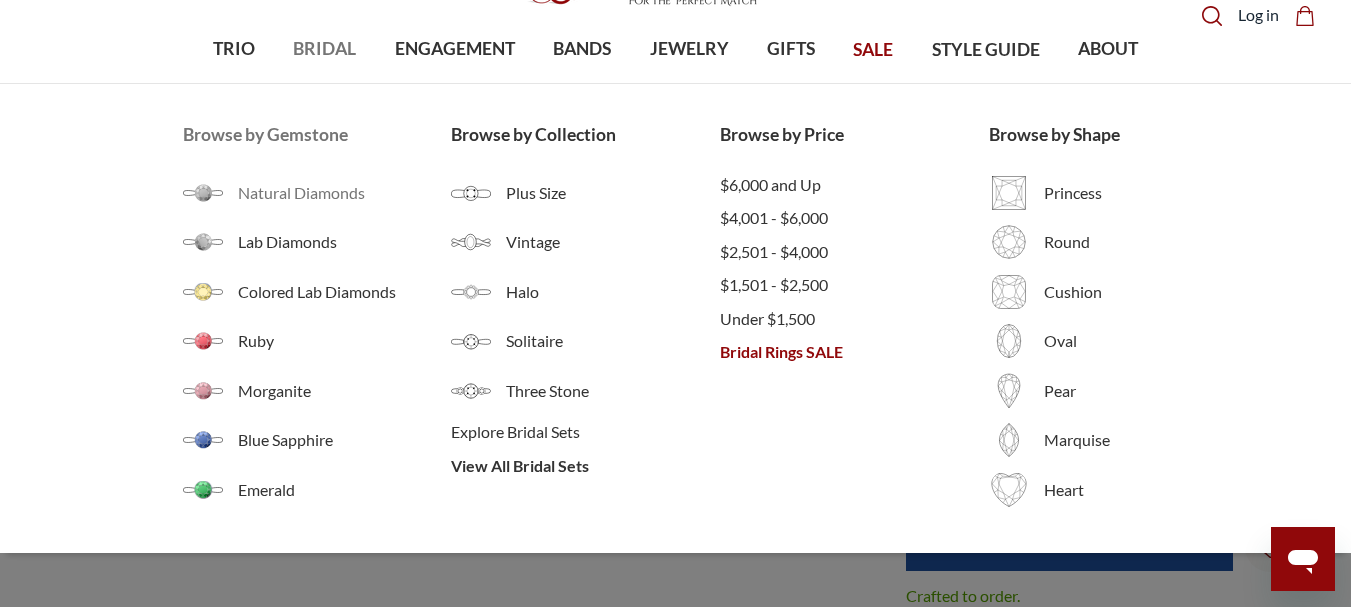 click on "Natural Diamonds" at bounding box center (345, 193) 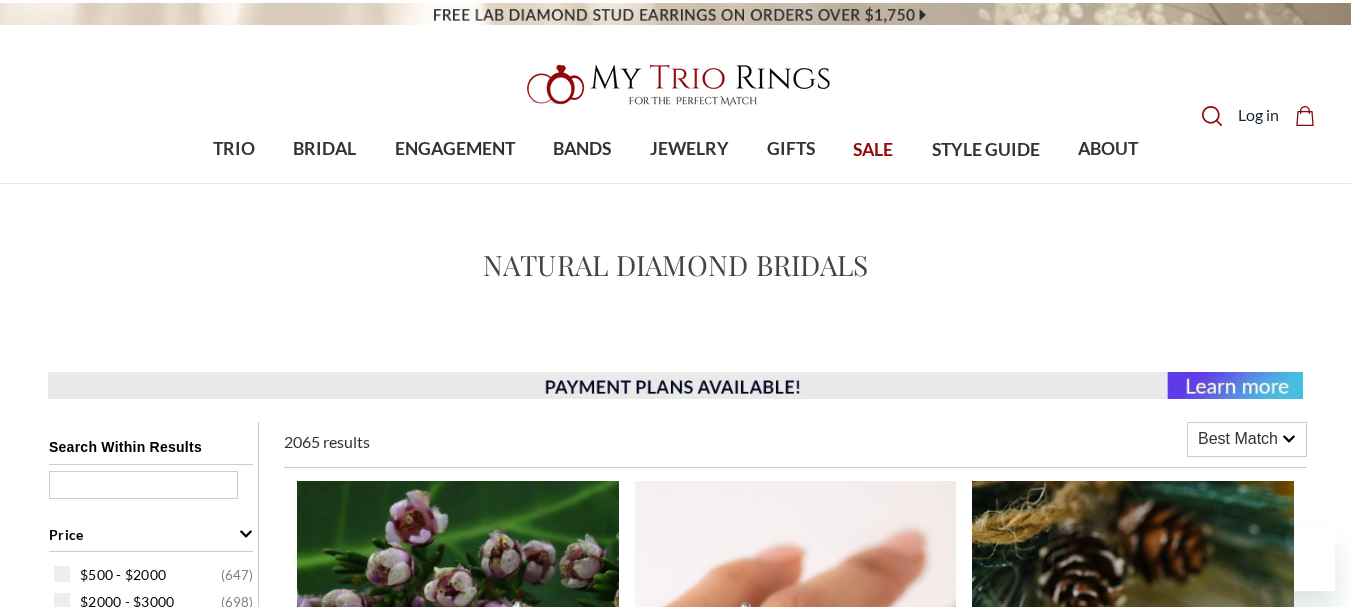 scroll, scrollTop: 300, scrollLeft: 0, axis: vertical 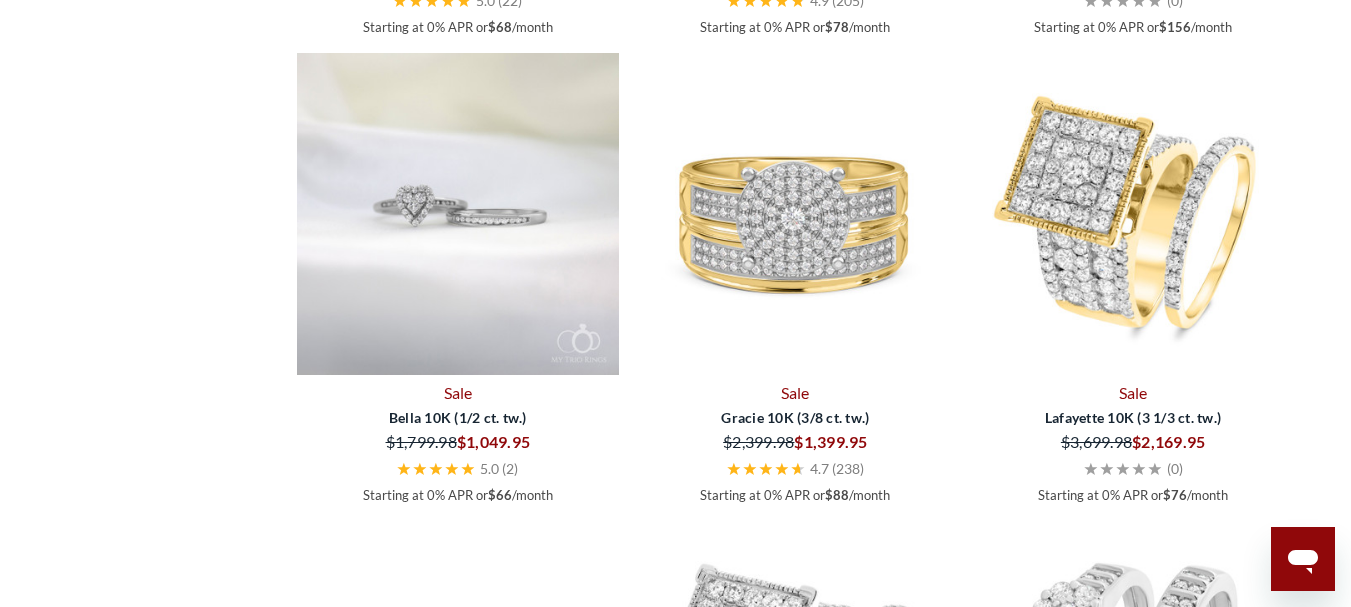 click at bounding box center [458, 214] 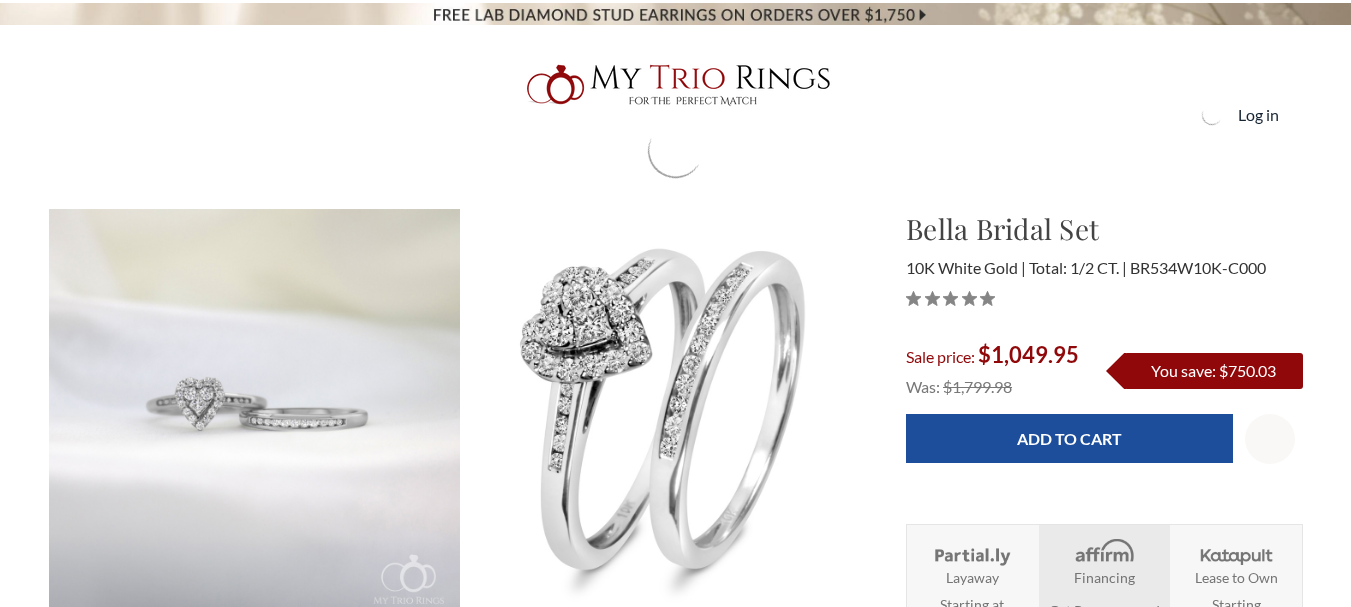 scroll, scrollTop: 0, scrollLeft: 0, axis: both 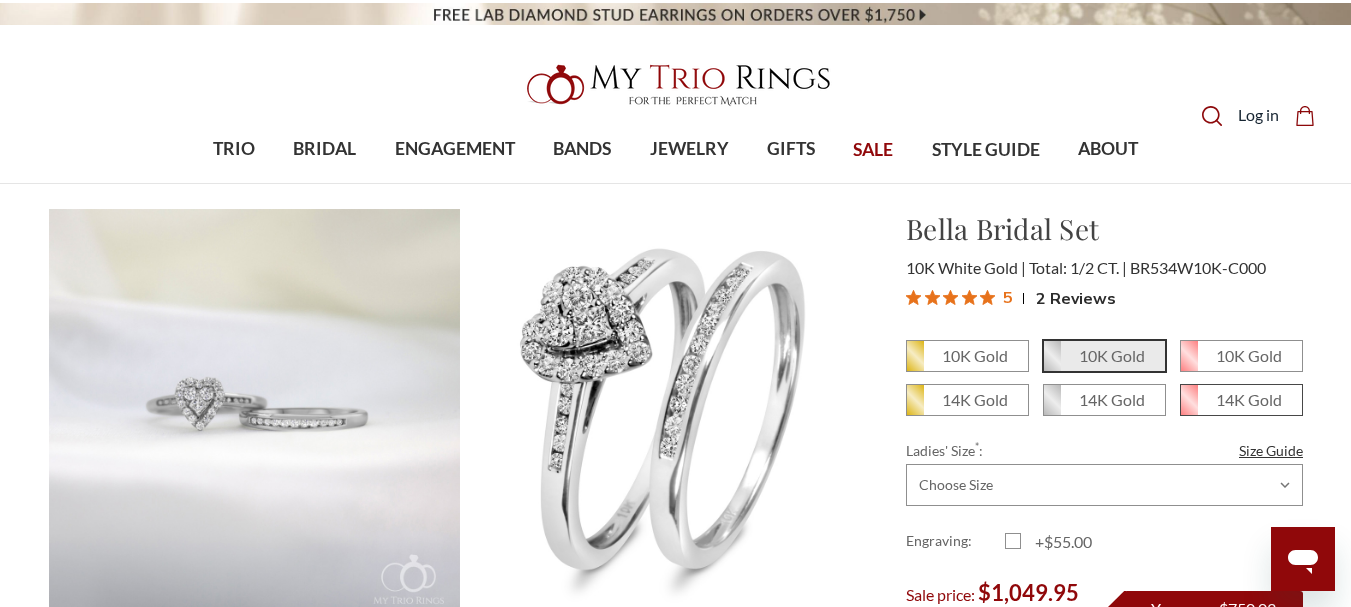 click on "14K  Gold" at bounding box center (1249, 399) 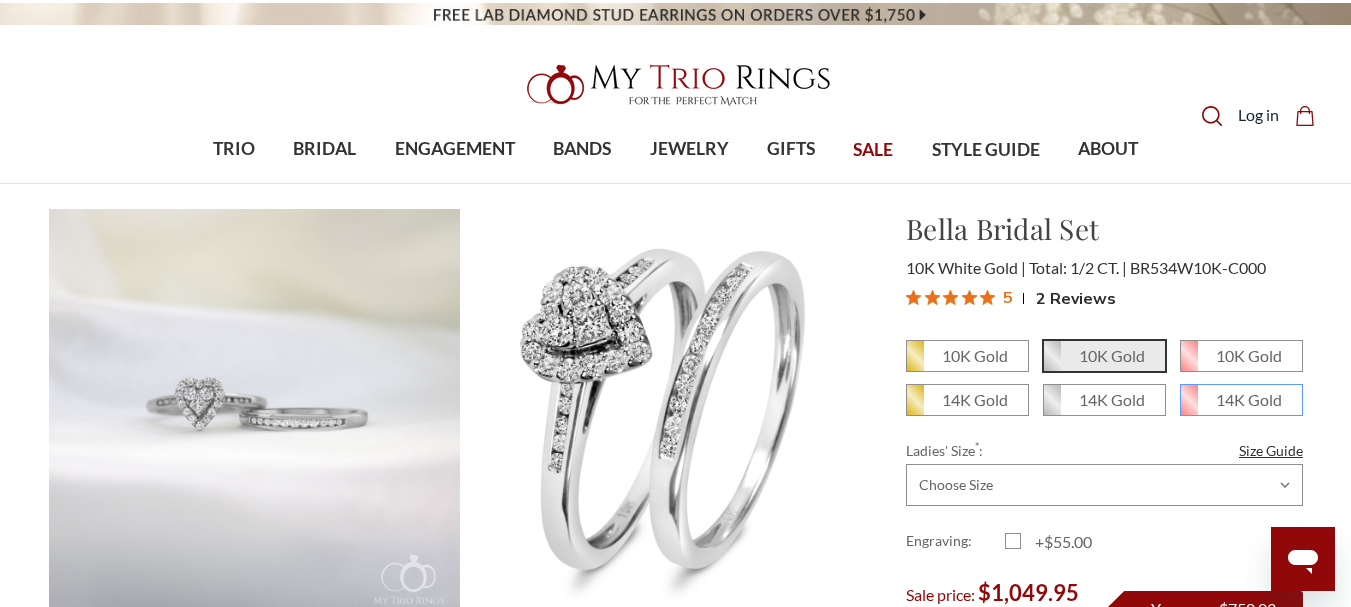click on "14K  Gold" at bounding box center (1188, 407) 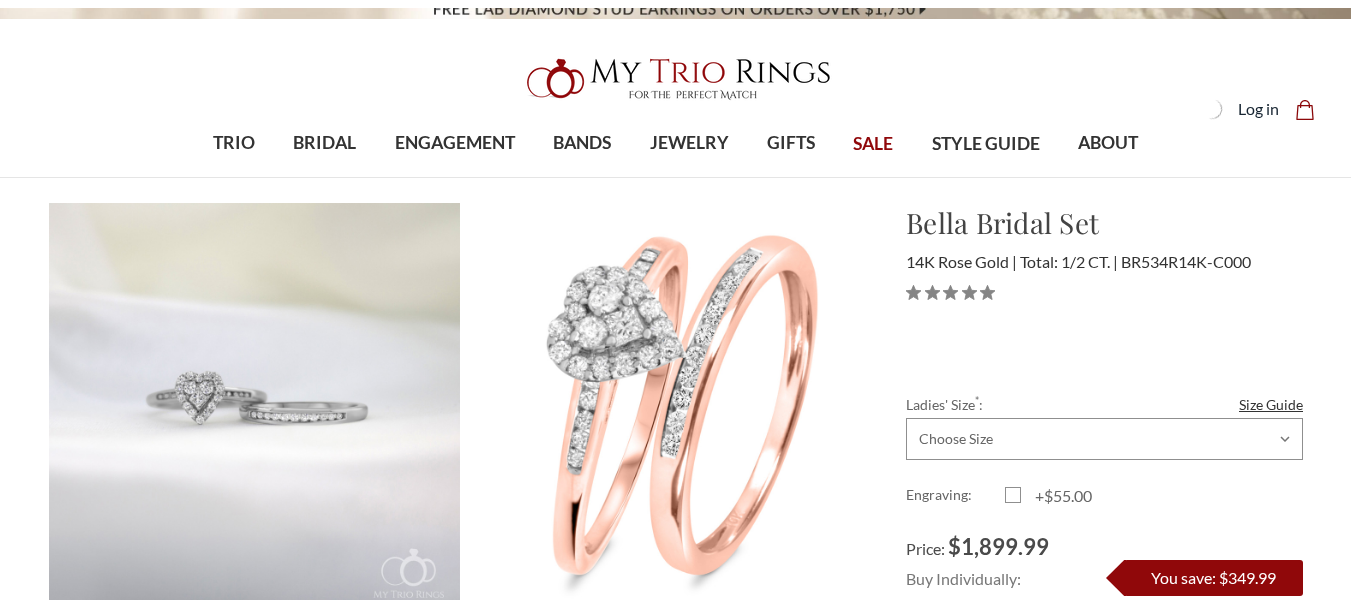 scroll, scrollTop: 200, scrollLeft: 0, axis: vertical 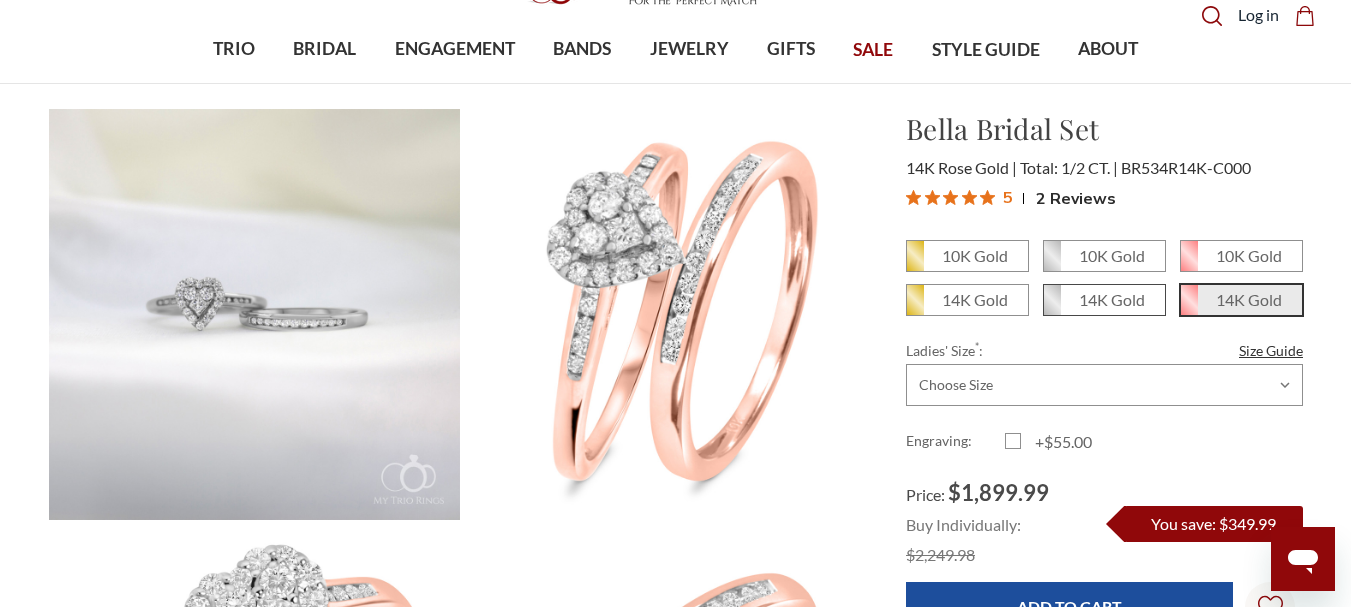 click on "14K  Gold" at bounding box center [1112, 299] 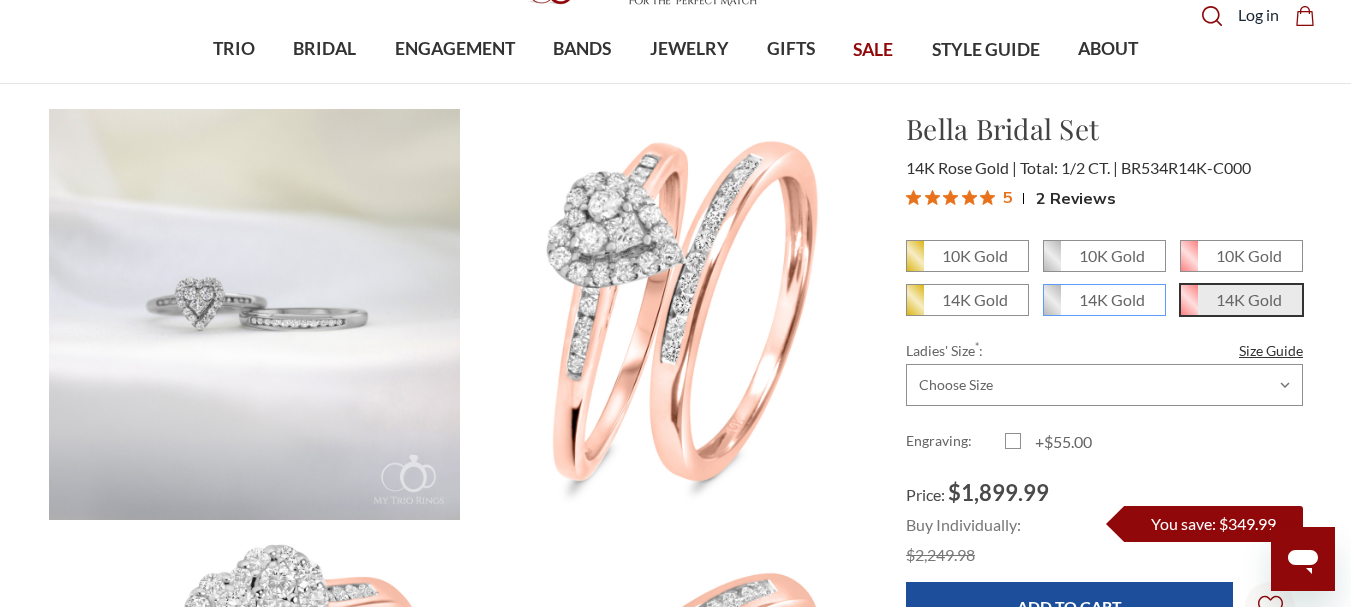 click on "14K  Gold" at bounding box center (1051, 307) 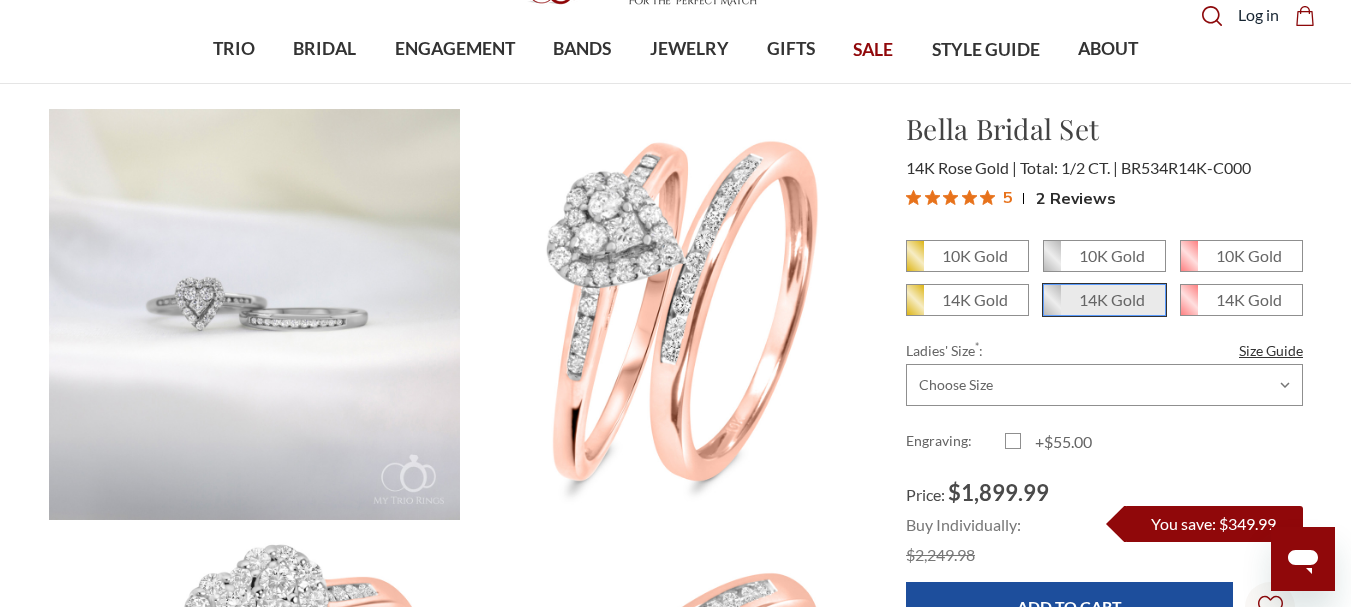 scroll, scrollTop: 0, scrollLeft: 0, axis: both 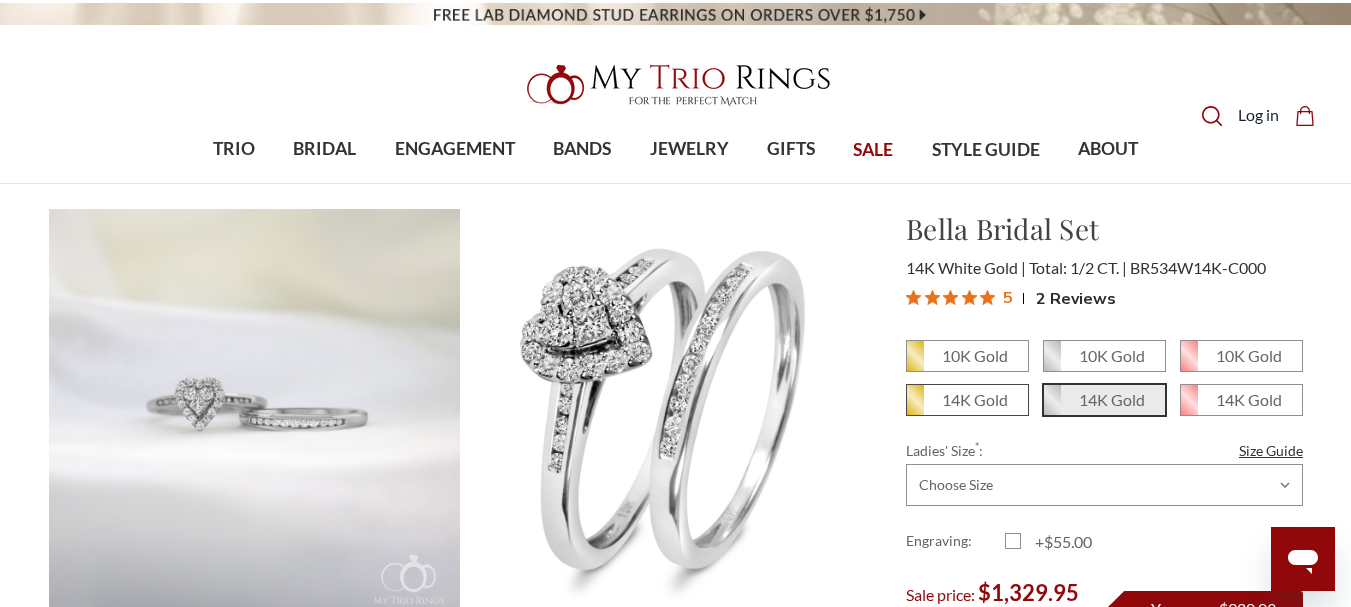click on "14K  Gold" at bounding box center [975, 399] 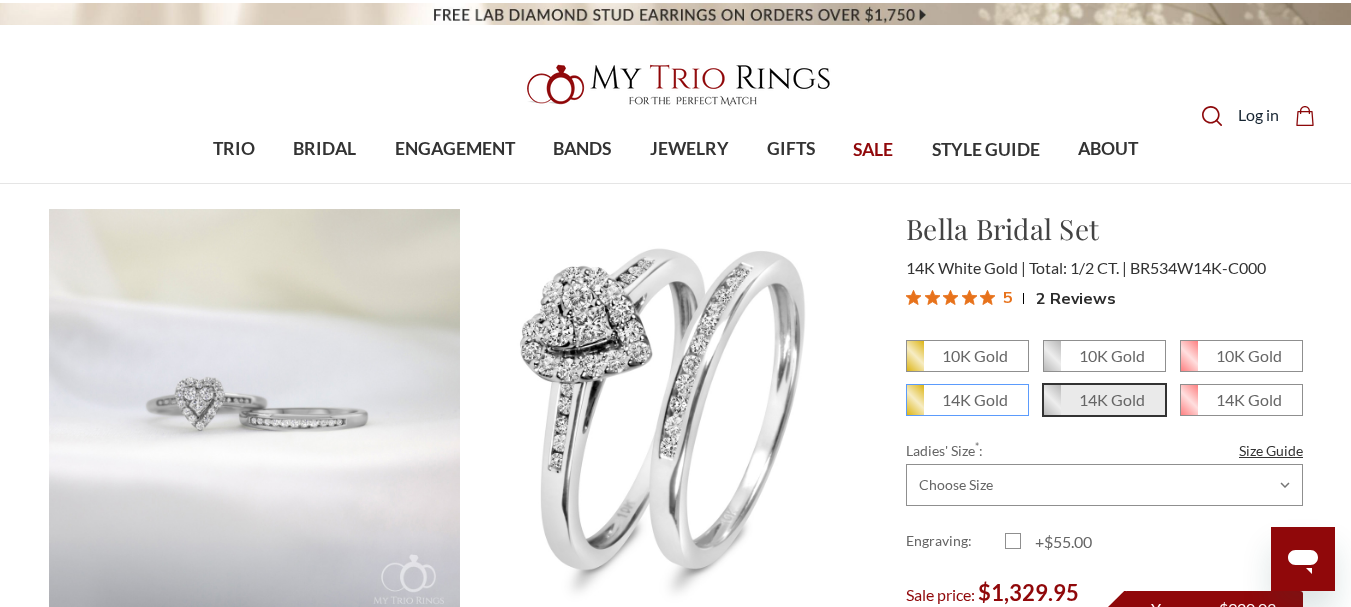 click on "14K  Gold" at bounding box center [914, 407] 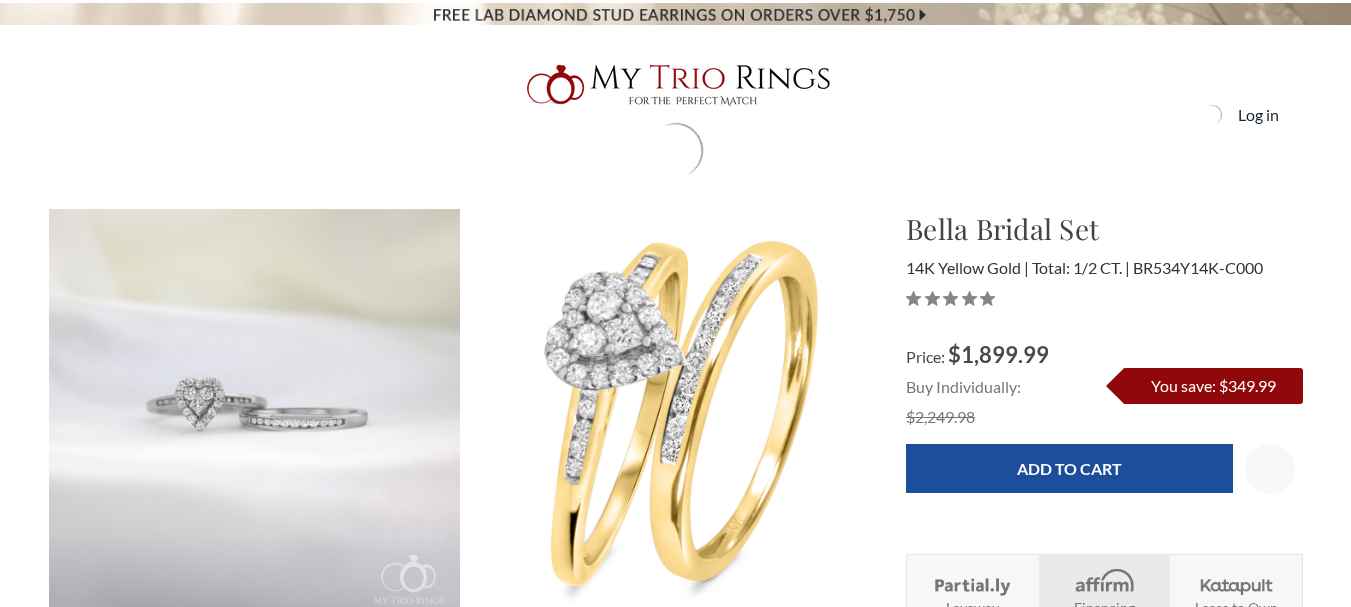 scroll, scrollTop: 0, scrollLeft: 0, axis: both 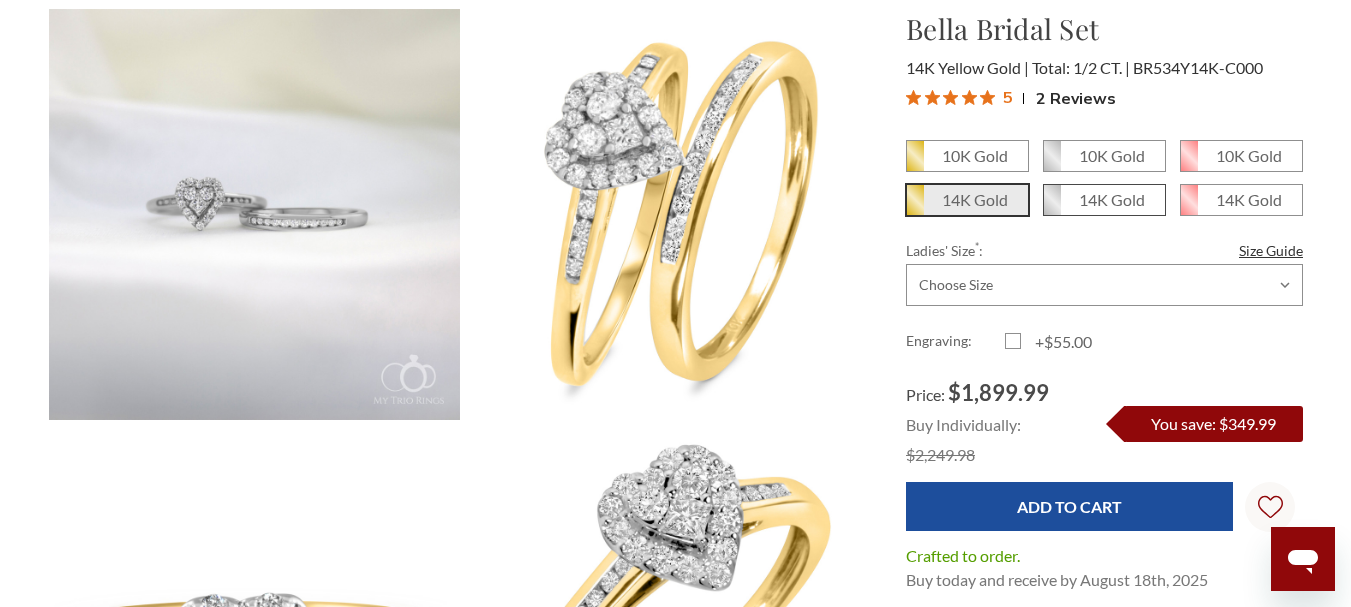 click on "14K  Gold" at bounding box center (1112, 199) 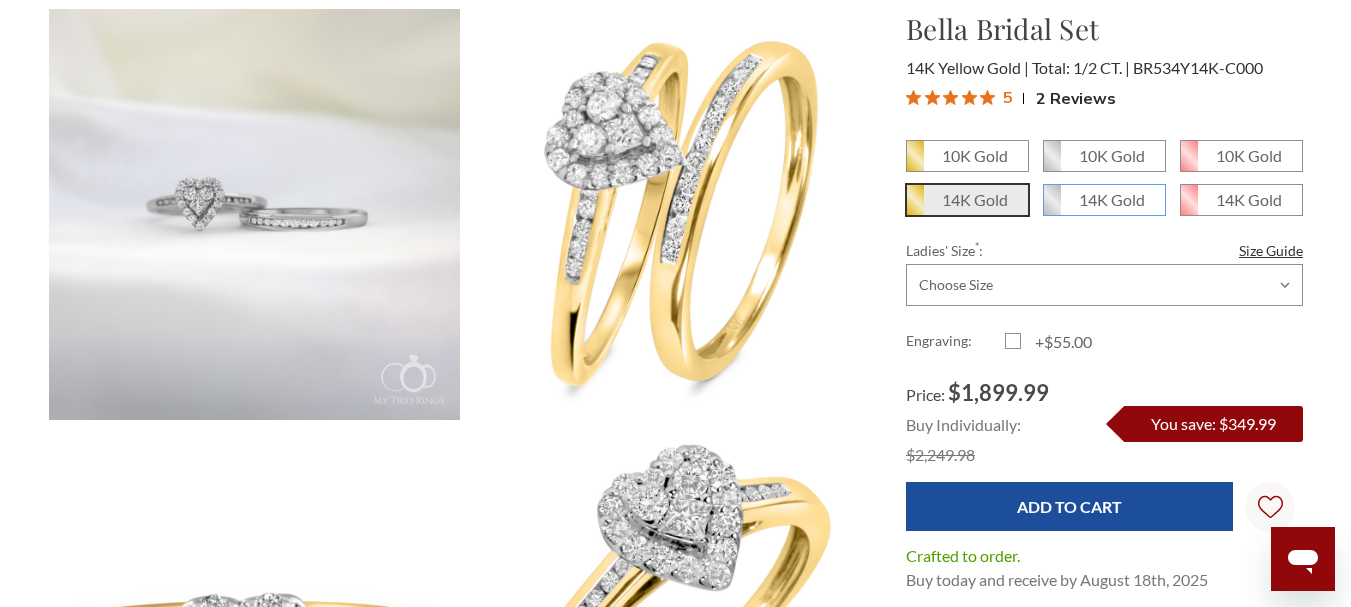 click on "14K  Gold" at bounding box center (1051, 207) 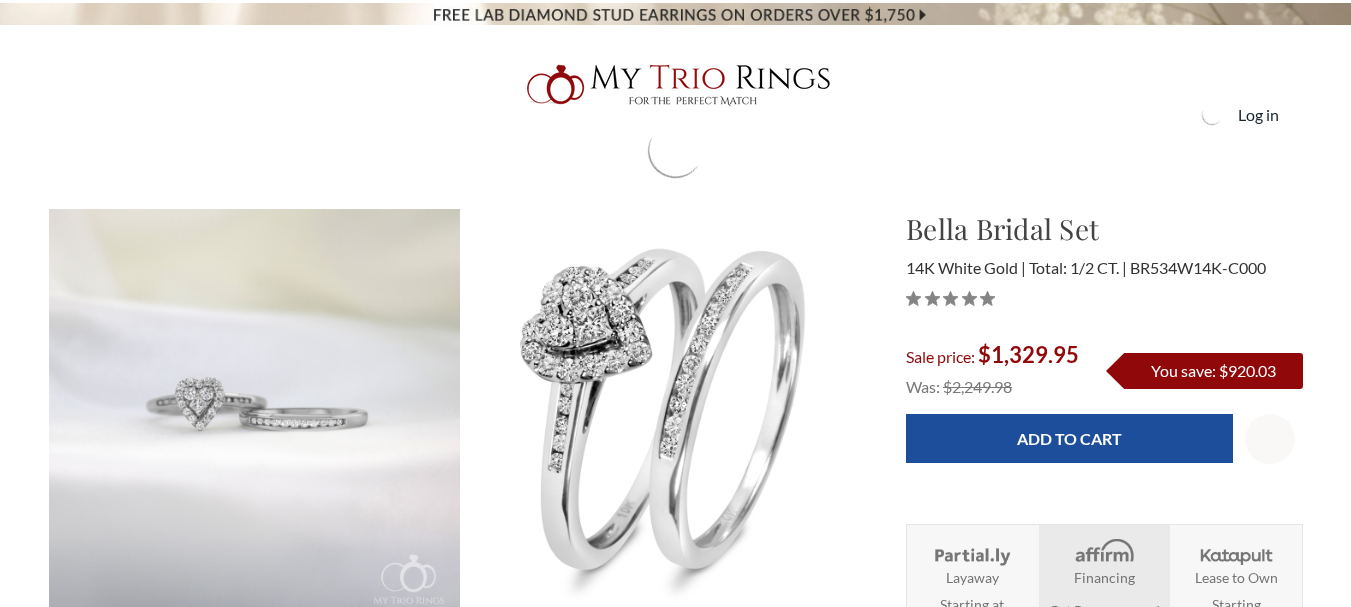 scroll, scrollTop: 0, scrollLeft: 0, axis: both 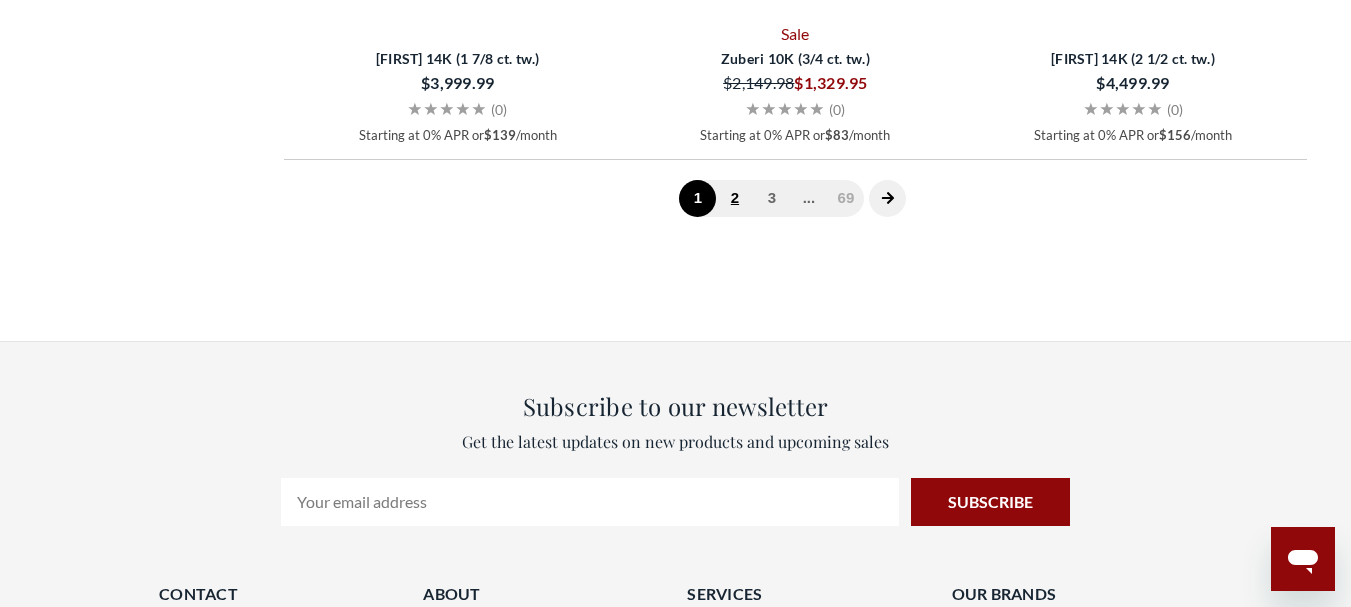 click on "2" 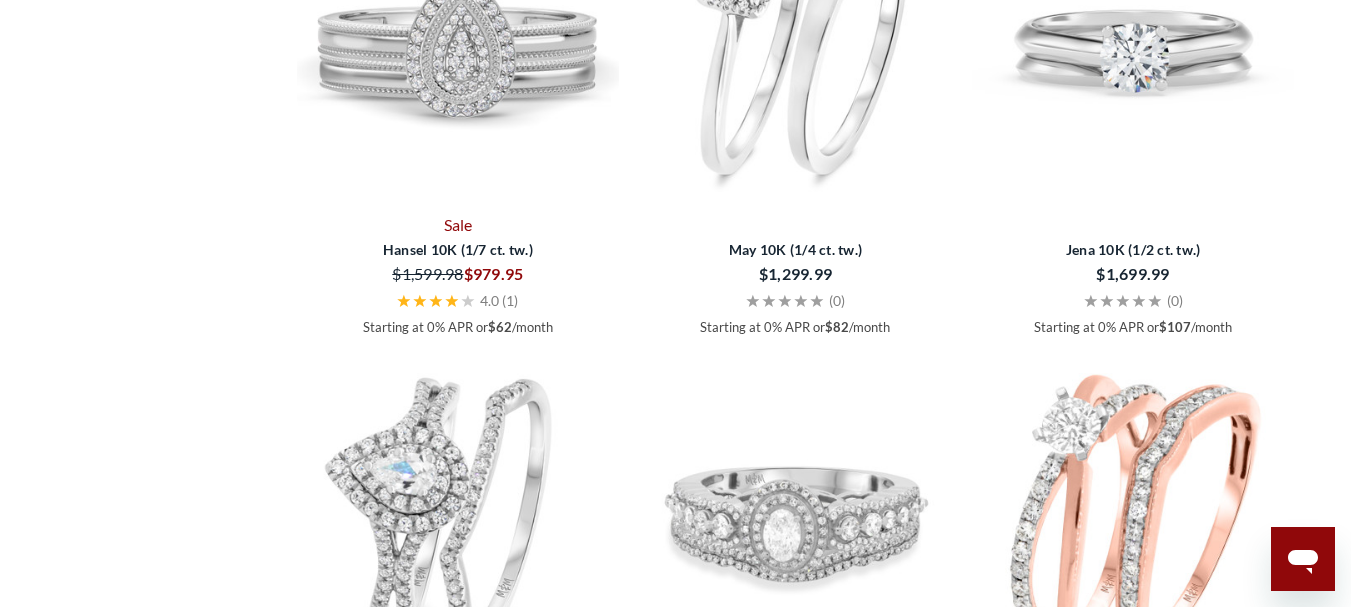 scroll, scrollTop: 1999, scrollLeft: 0, axis: vertical 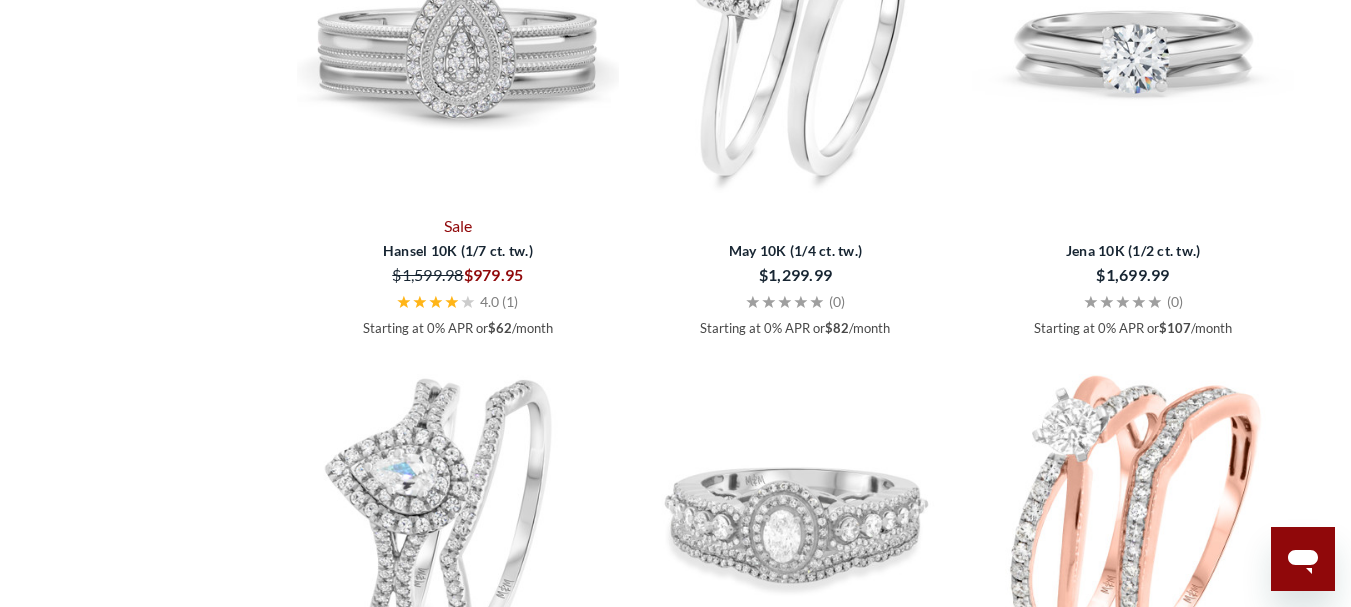 click at bounding box center (796, 47) 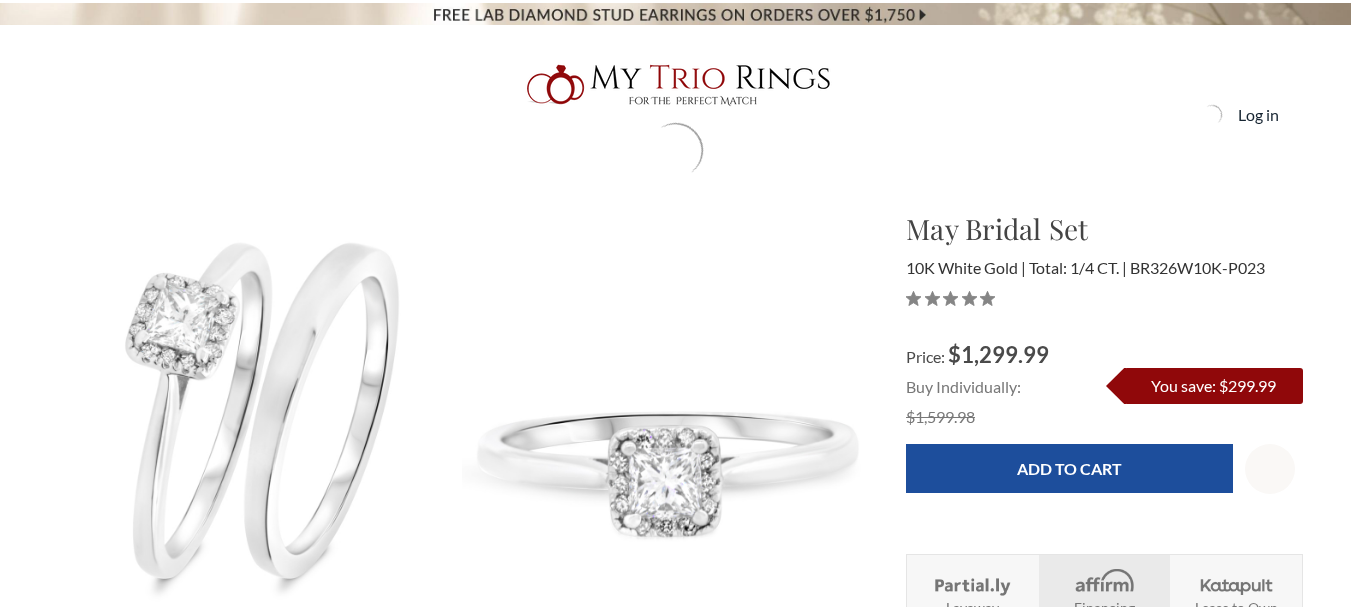 scroll, scrollTop: 0, scrollLeft: 0, axis: both 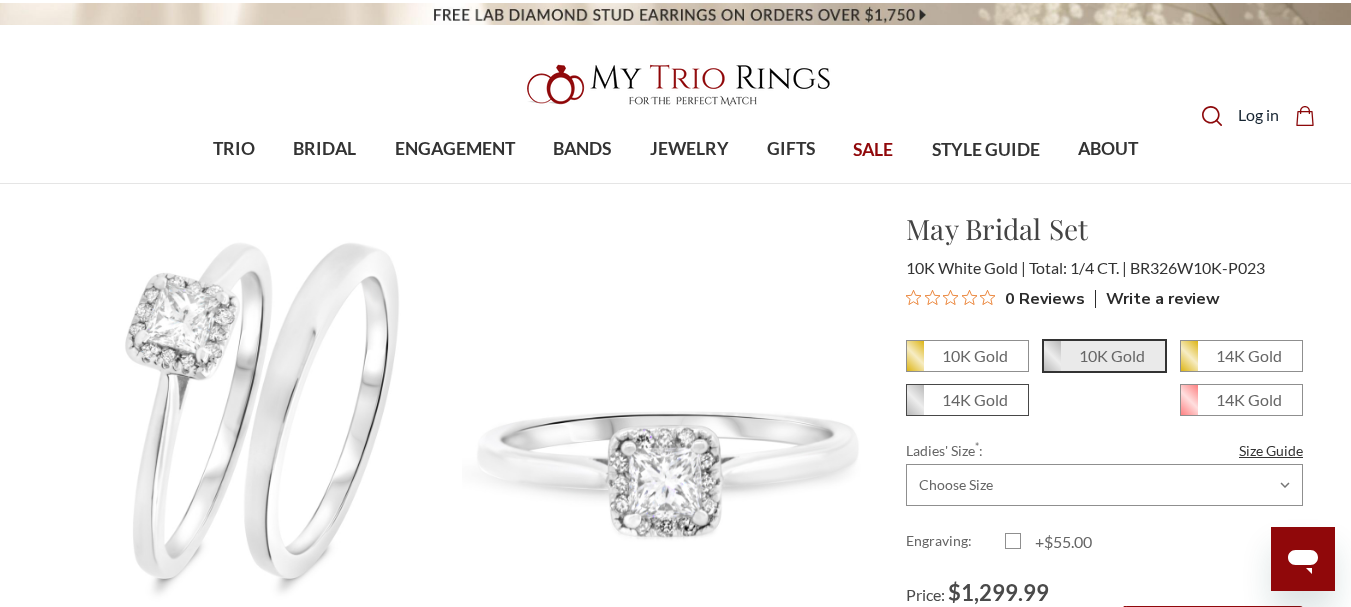 click on "14K  Gold" at bounding box center (975, 399) 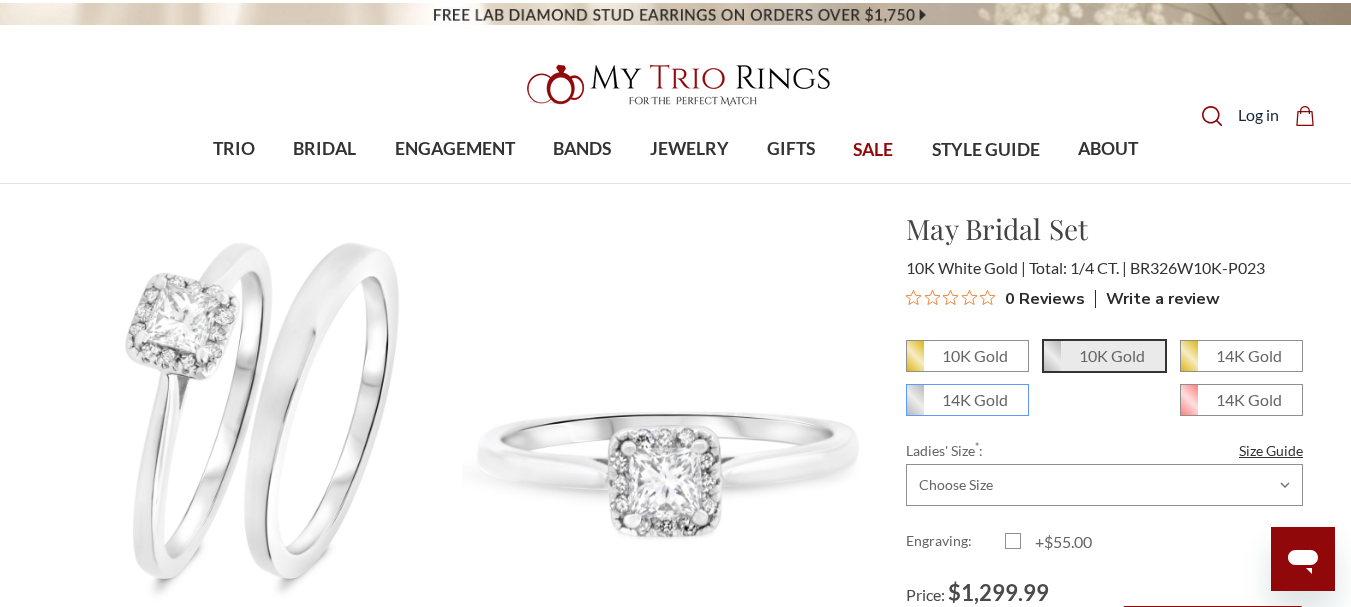 click on "14K  Gold" at bounding box center (914, 407) 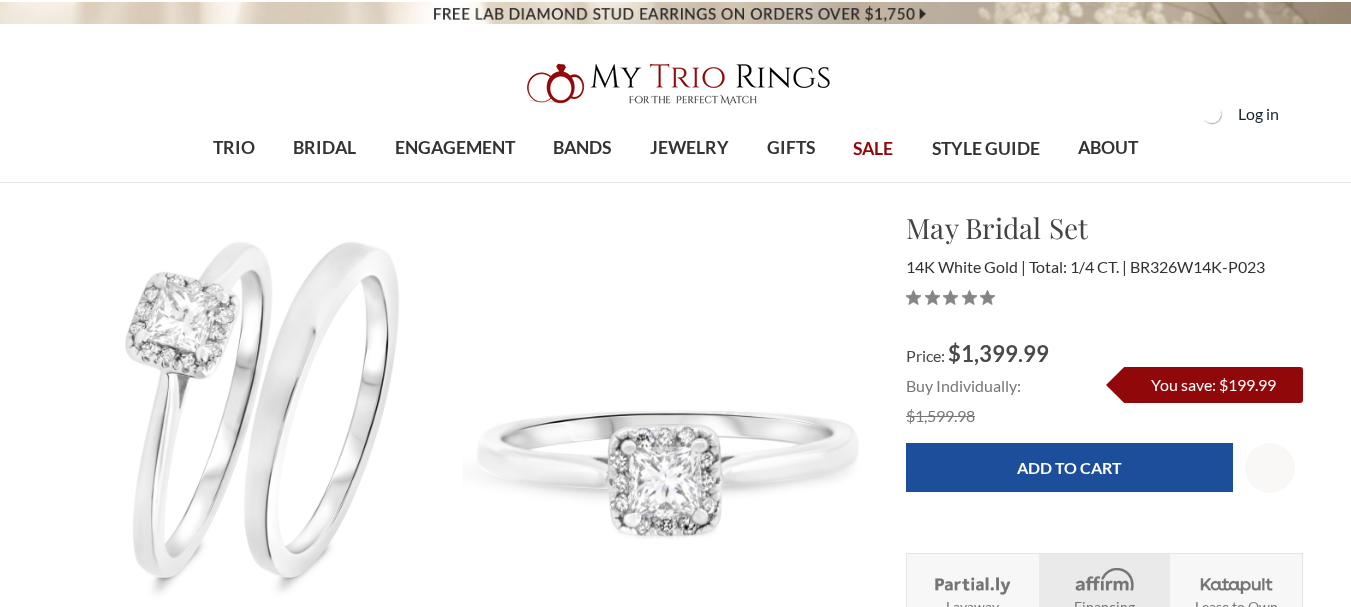 scroll, scrollTop: 200, scrollLeft: 0, axis: vertical 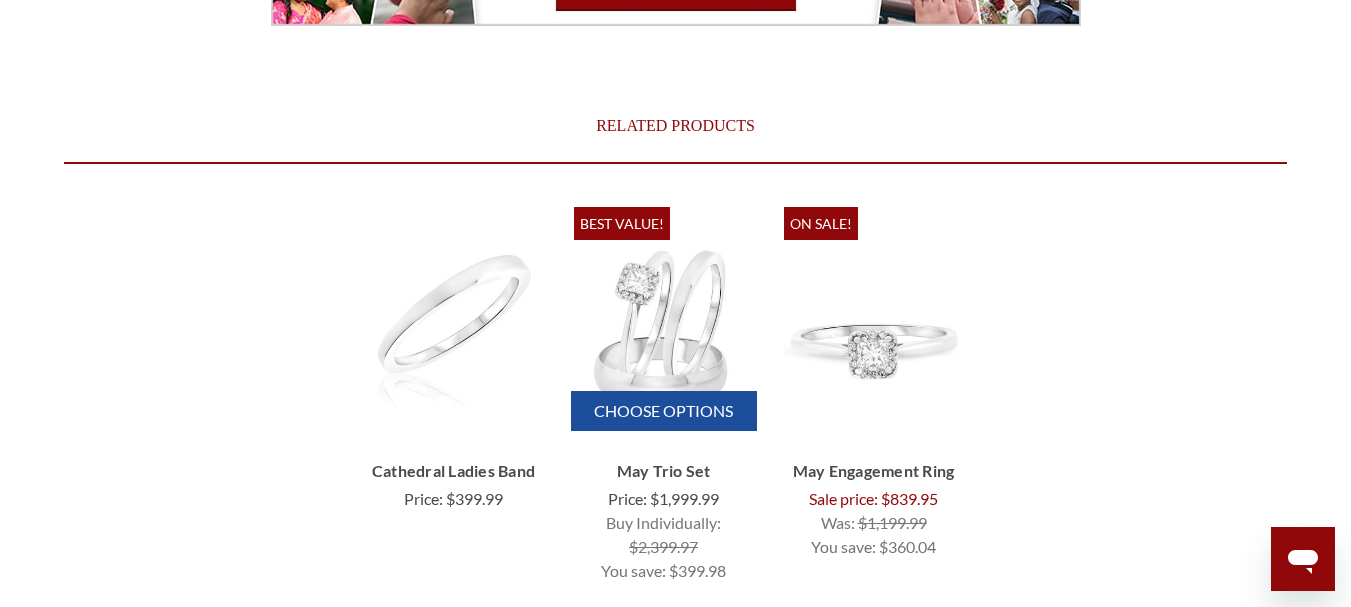 click at bounding box center [664, 325] 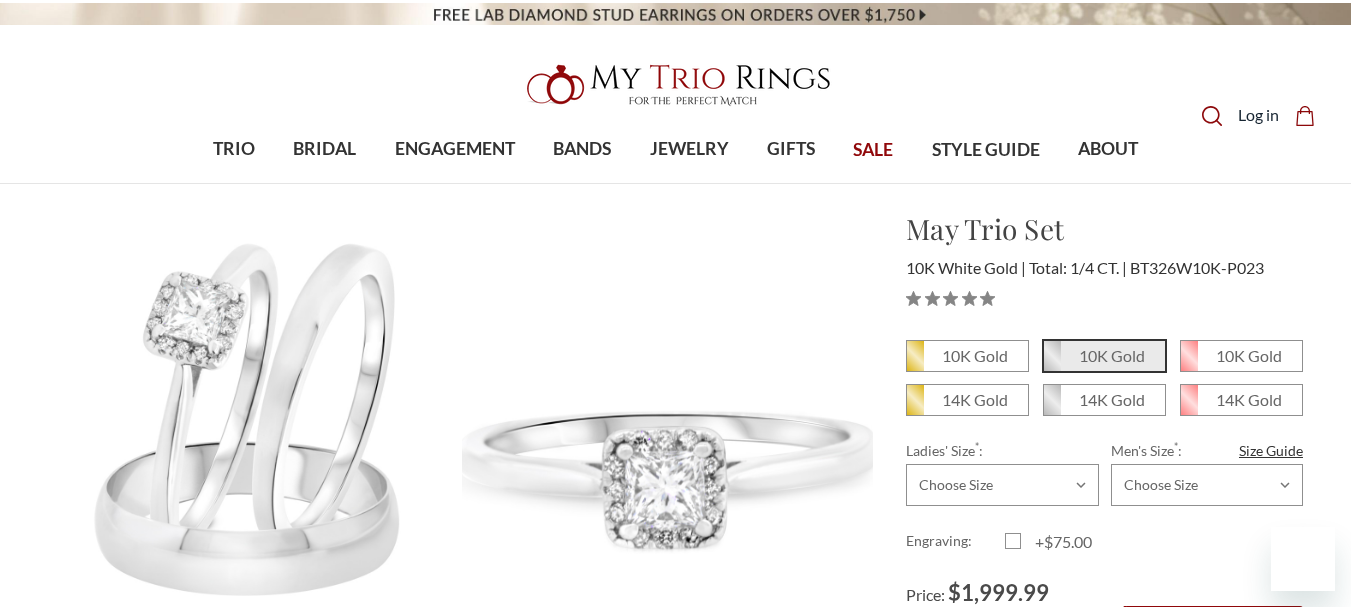 scroll, scrollTop: 100, scrollLeft: 0, axis: vertical 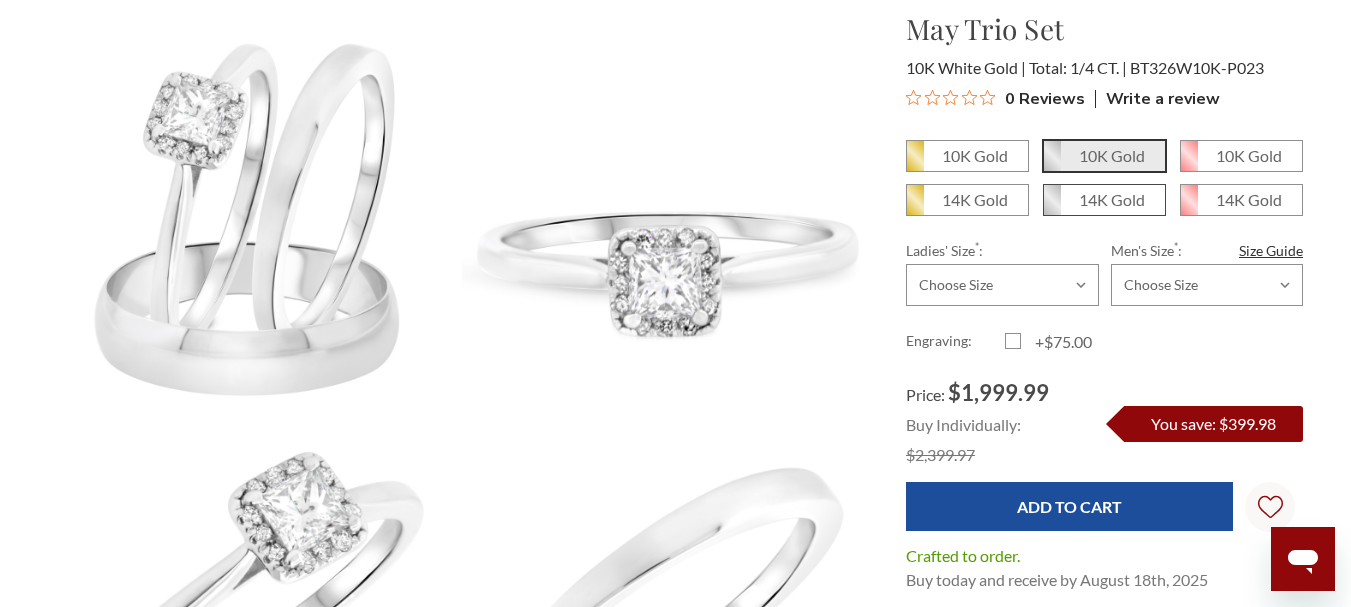 click on "14K  Gold" at bounding box center (1112, 199) 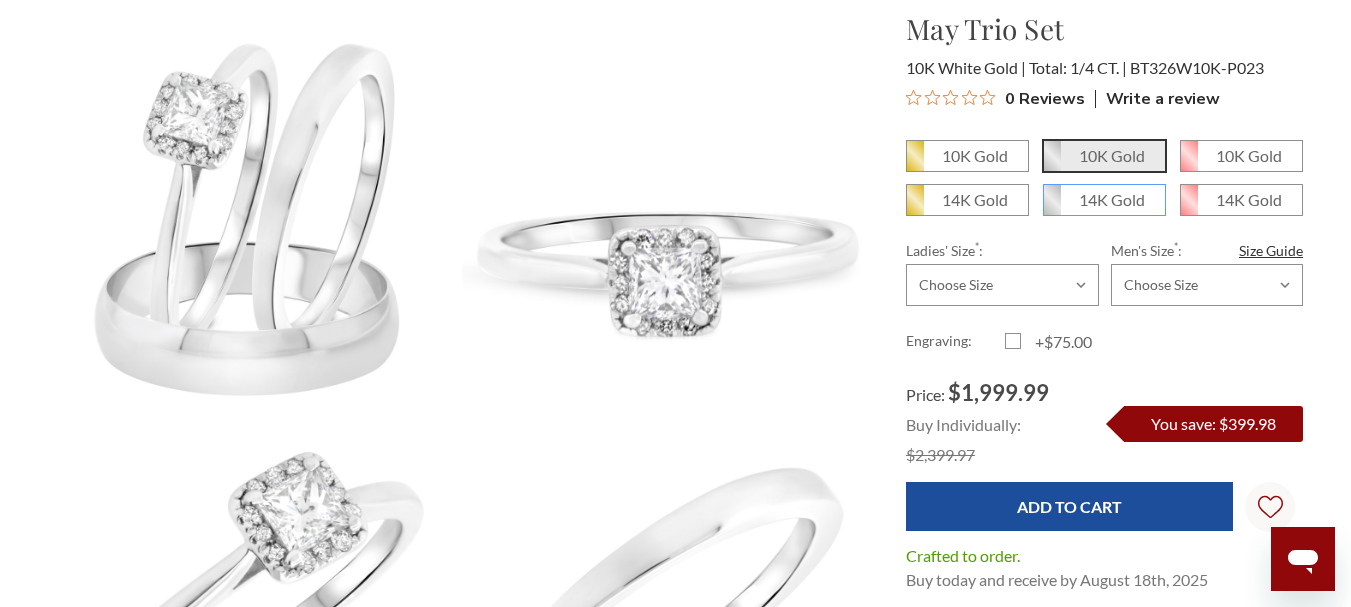 click on "14K  Gold" at bounding box center (1051, 207) 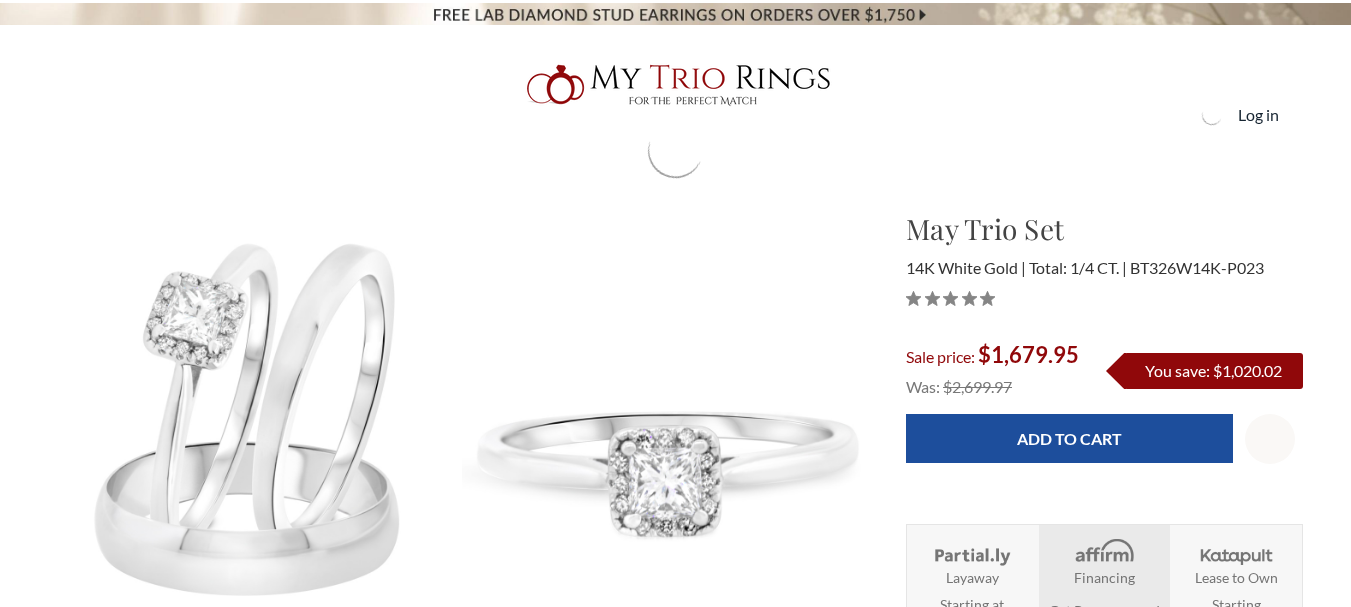 scroll, scrollTop: 0, scrollLeft: 0, axis: both 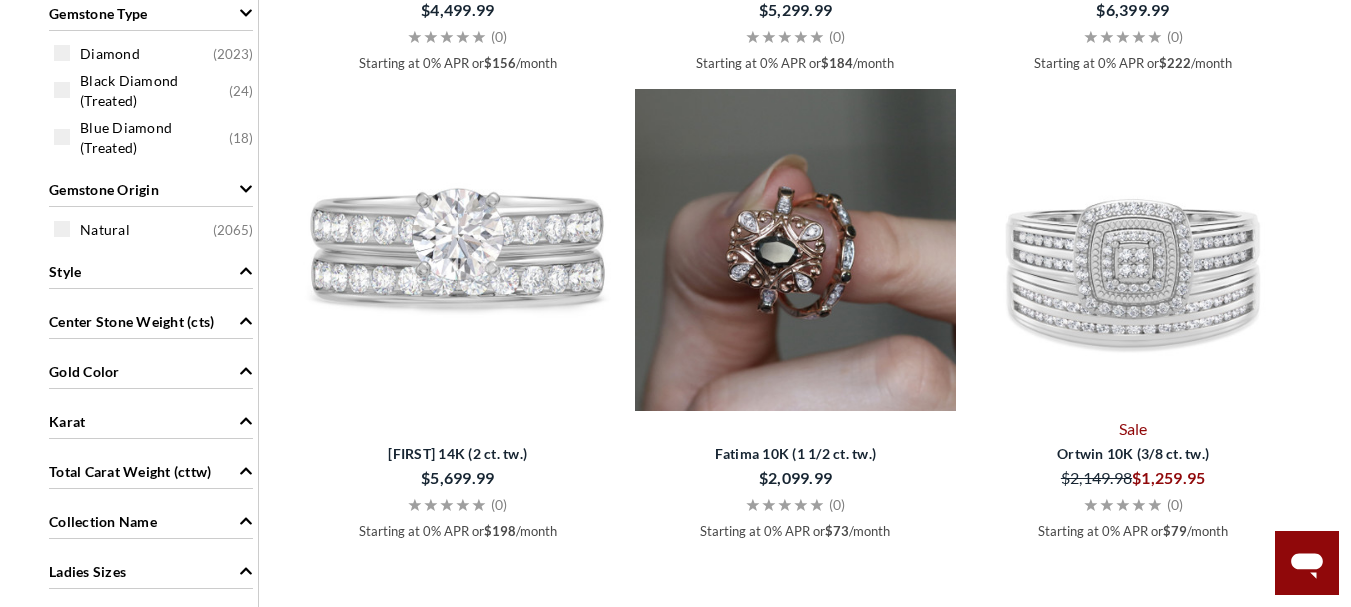 click on "2065 results           Best Match     Best Match Price: Low to High Price: High to Low Newest Arrivals Customer Rating Popularity                                                        Alexandra 14K (2 1/2 ct. tw.)   $4,499.99             (0)   Starting at 0% APR or  $156 /month                                                Macie 14K (4 ct. tw.)   $5,299.99             (0)   Starting at 0% APR or  $184 /month                                                Fleur 10K (4 7/8 ct. tw.)   $6,399.99             (0)   Starting at 0% APR or  $222 /month                                                Arnie 14K (2 ct. tw.)   $5,699.99             (0)   Starting at 0% APR or  $198 /month                                                Fatima 10K (1 1/2 ct. tw.)   $2,099.99             (0)   Starting at 0% APR or  $73 /month                               Sale                   Ortwin 10K (3/8 ct. tw.)   $1,259.95   $2,149.98           (0)   Starting at 0% APR or  $79 /month" at bounding box center (795, 1969) 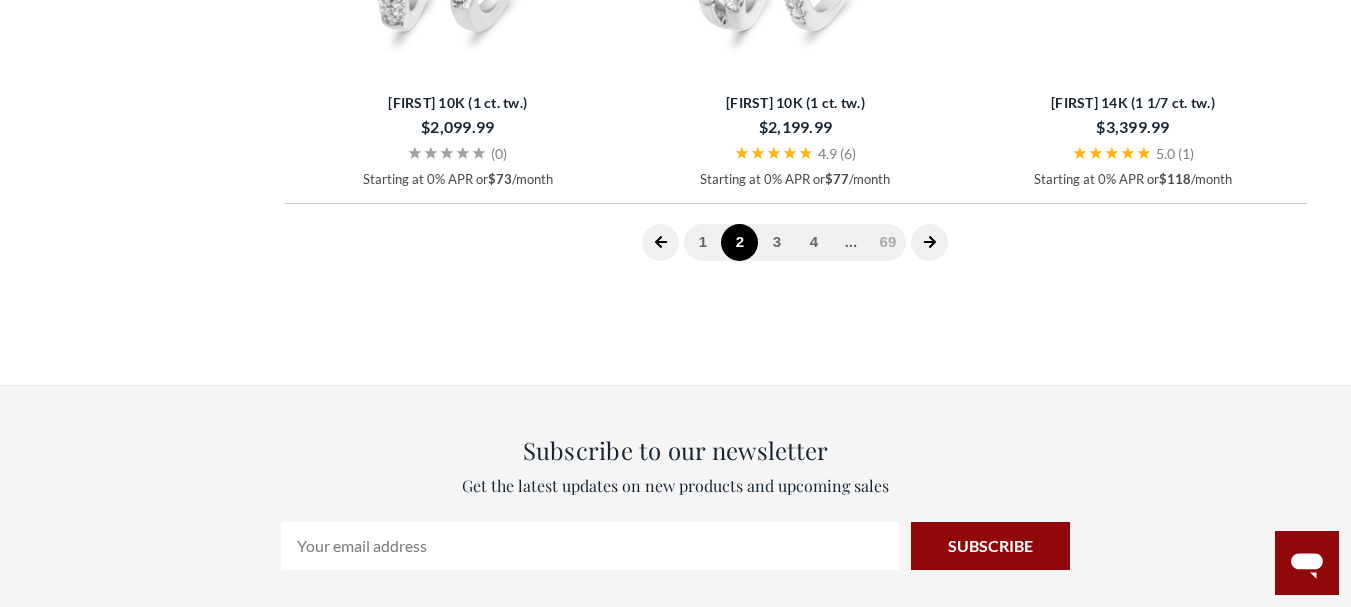 scroll, scrollTop: 4960, scrollLeft: 0, axis: vertical 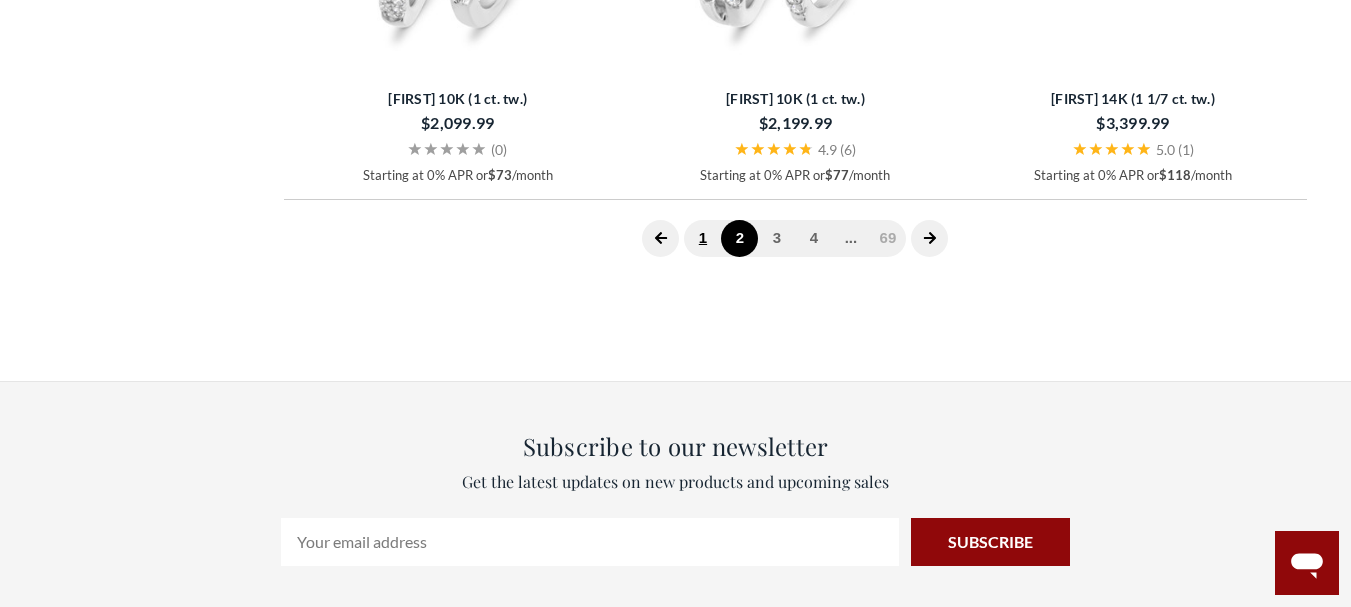 click on "1" at bounding box center [702, 238] 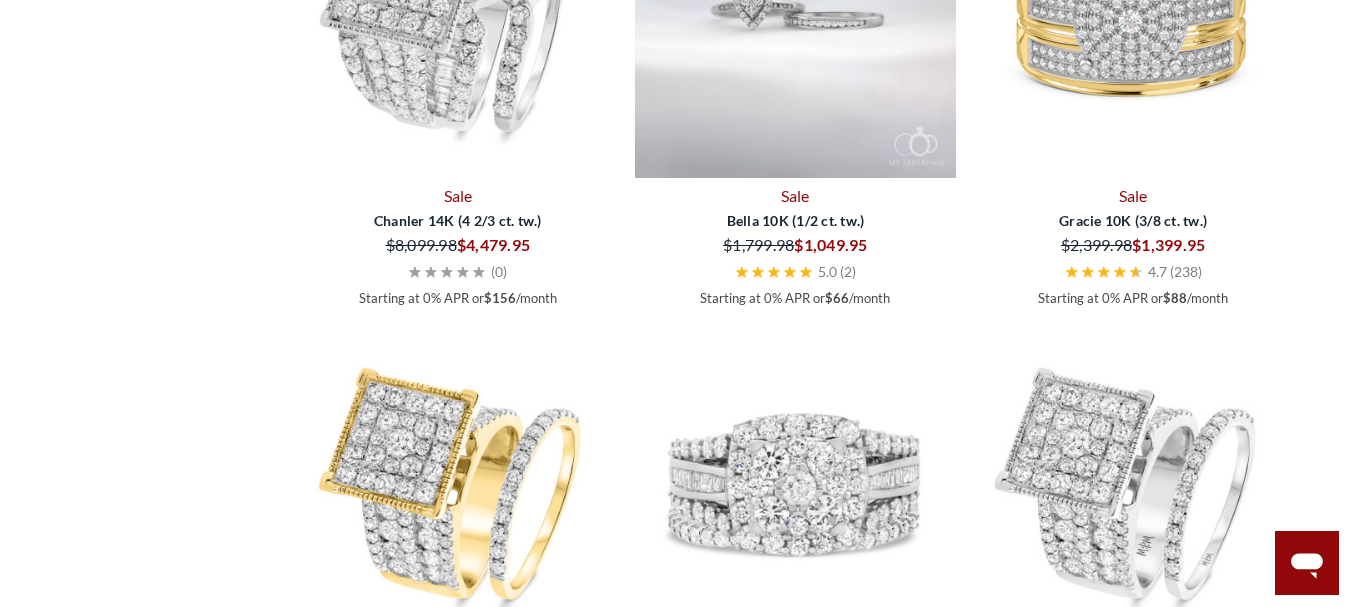 scroll, scrollTop: 3000, scrollLeft: 0, axis: vertical 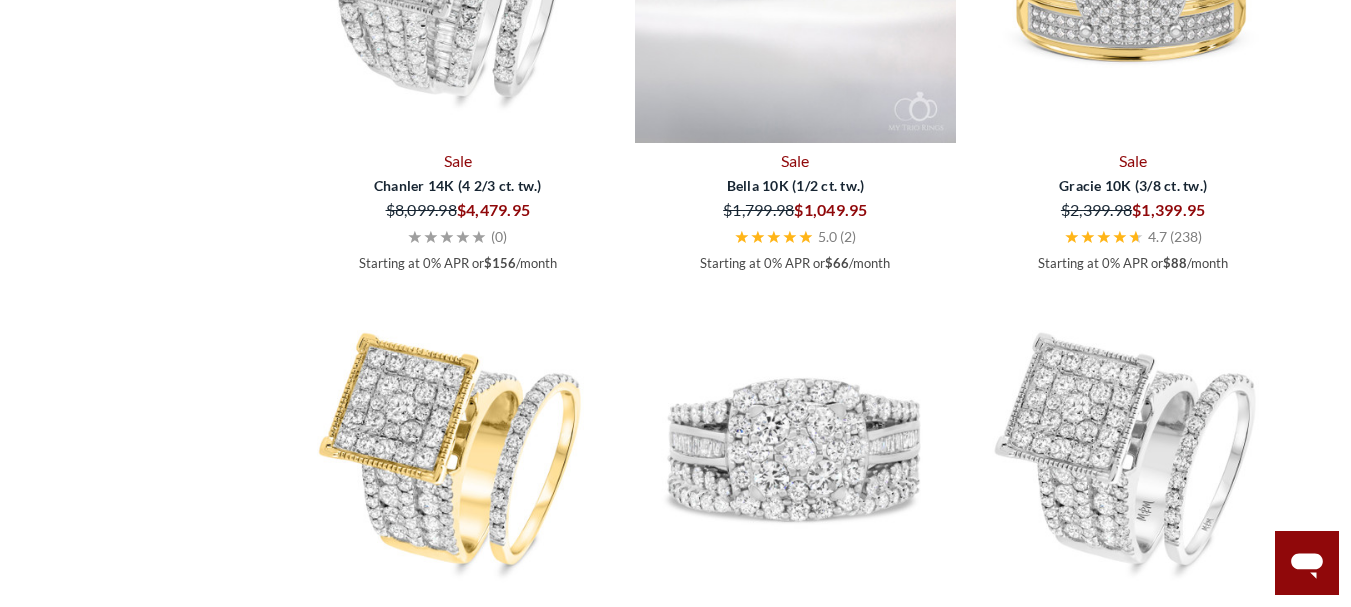 click on "$1,049.95" at bounding box center (874, 210) 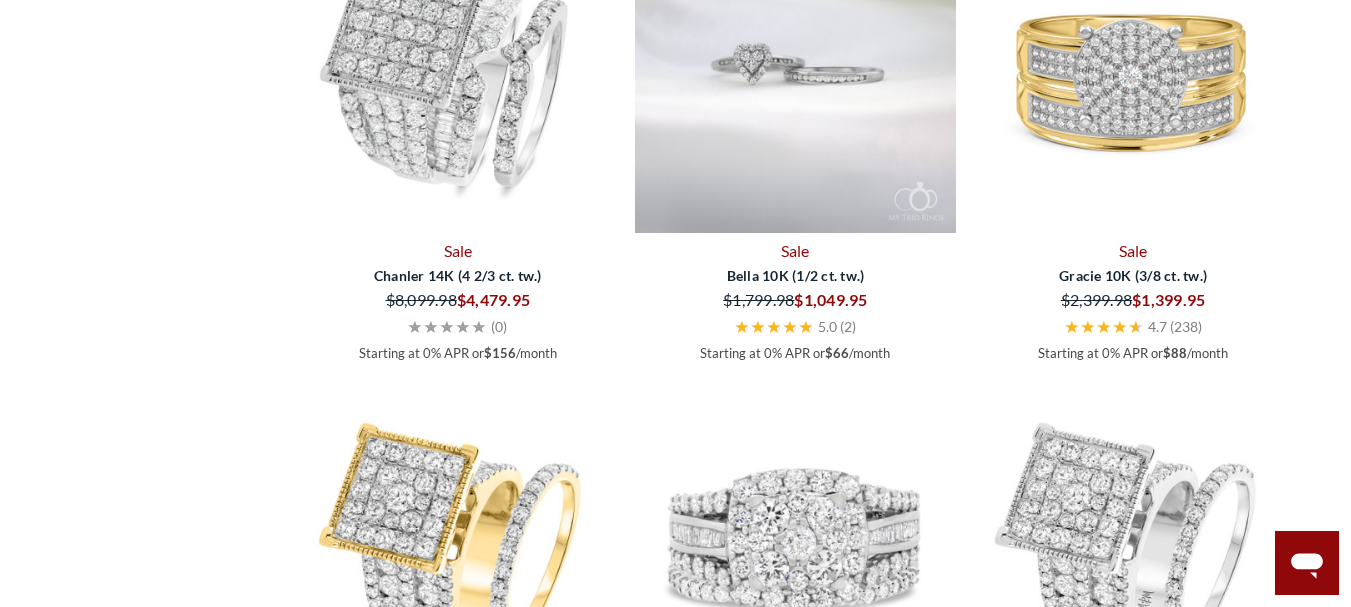 scroll, scrollTop: 2800, scrollLeft: 0, axis: vertical 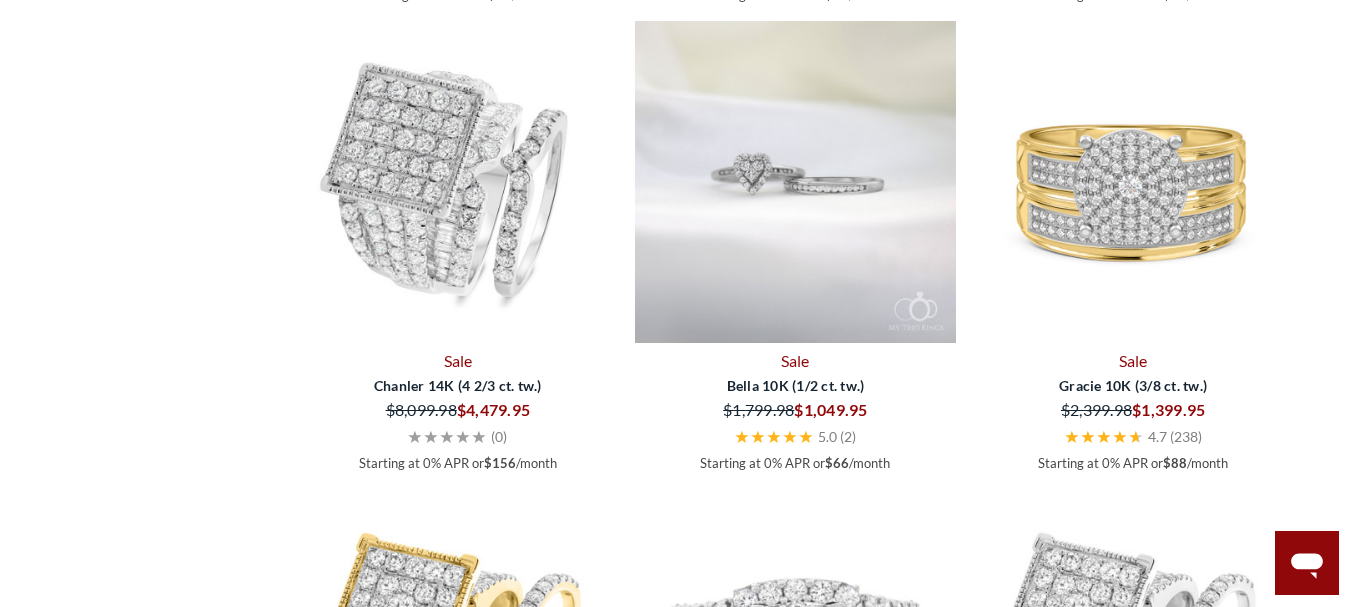 click at bounding box center (796, 182) 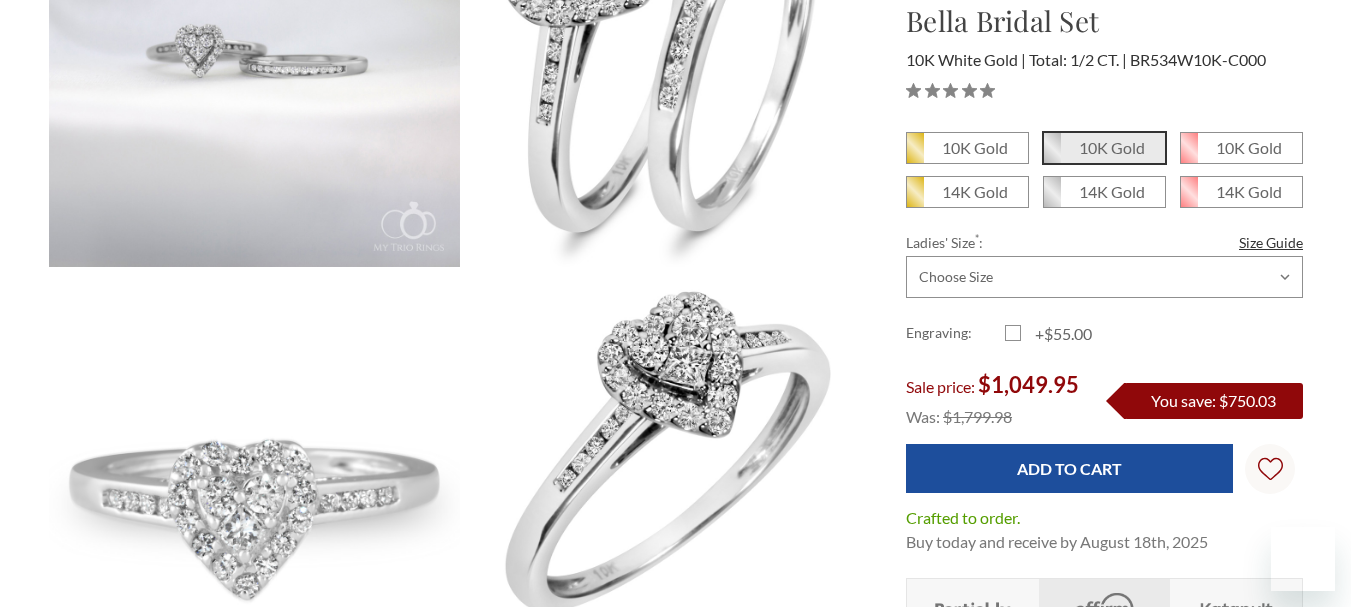 scroll, scrollTop: 400, scrollLeft: 0, axis: vertical 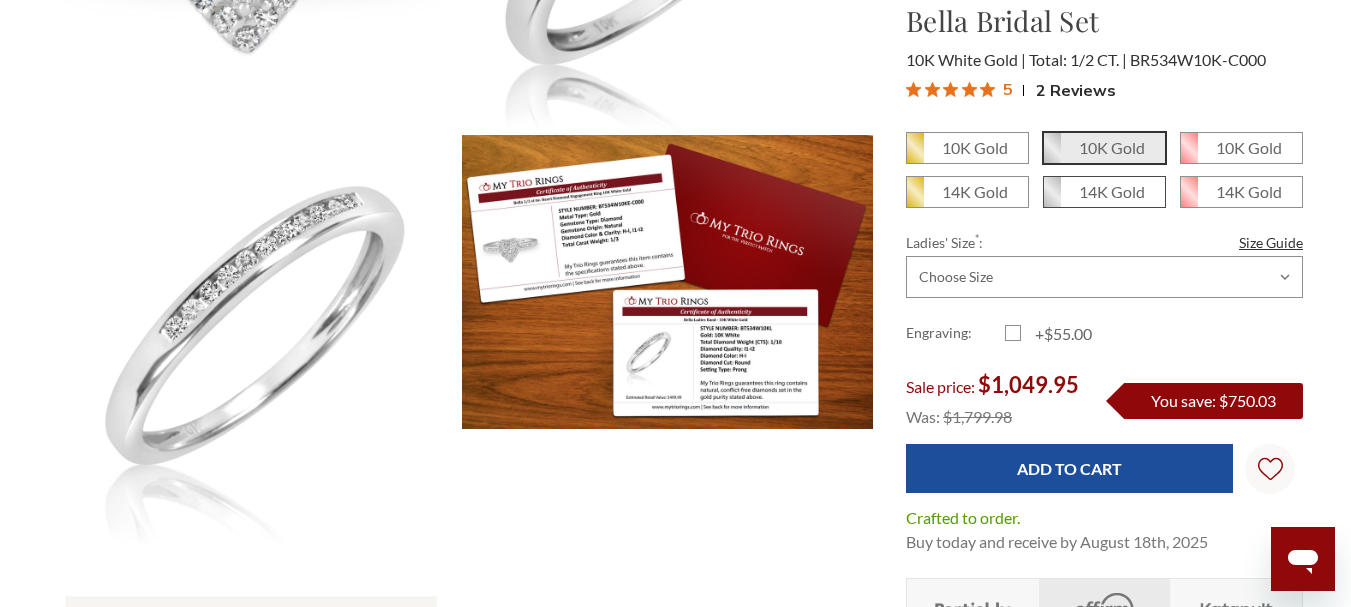 click on "14K  Gold" at bounding box center (1112, 191) 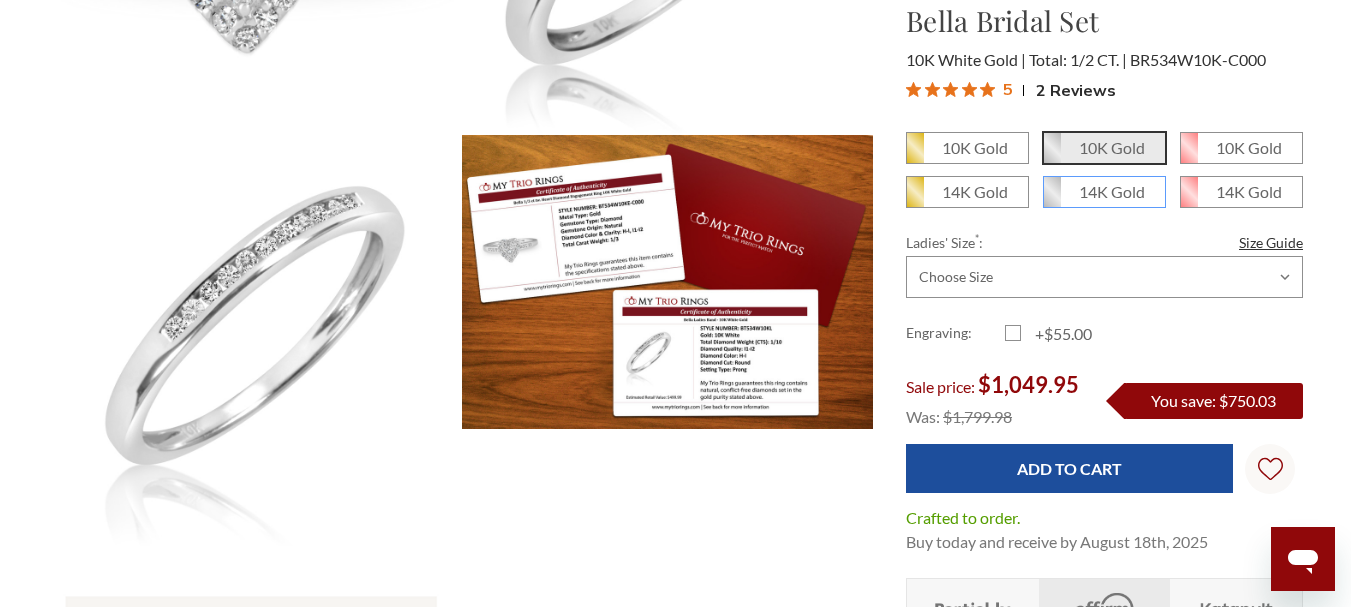click on "14K  Gold" at bounding box center (1051, 199) 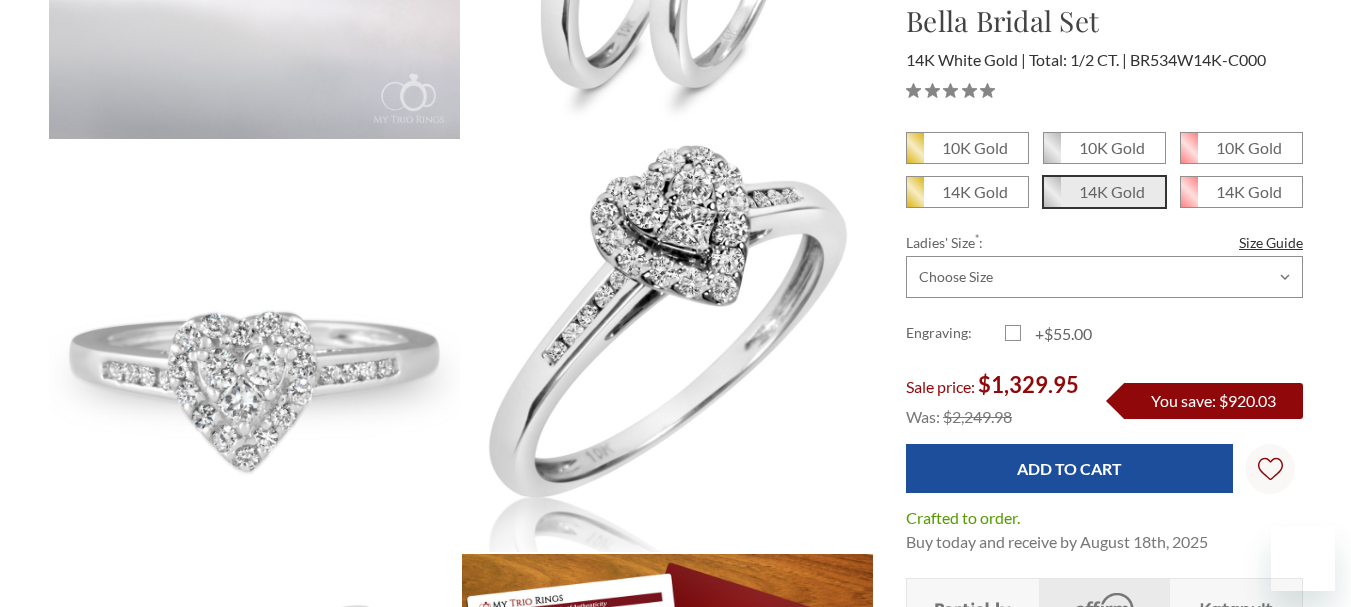 scroll, scrollTop: 400, scrollLeft: 0, axis: vertical 